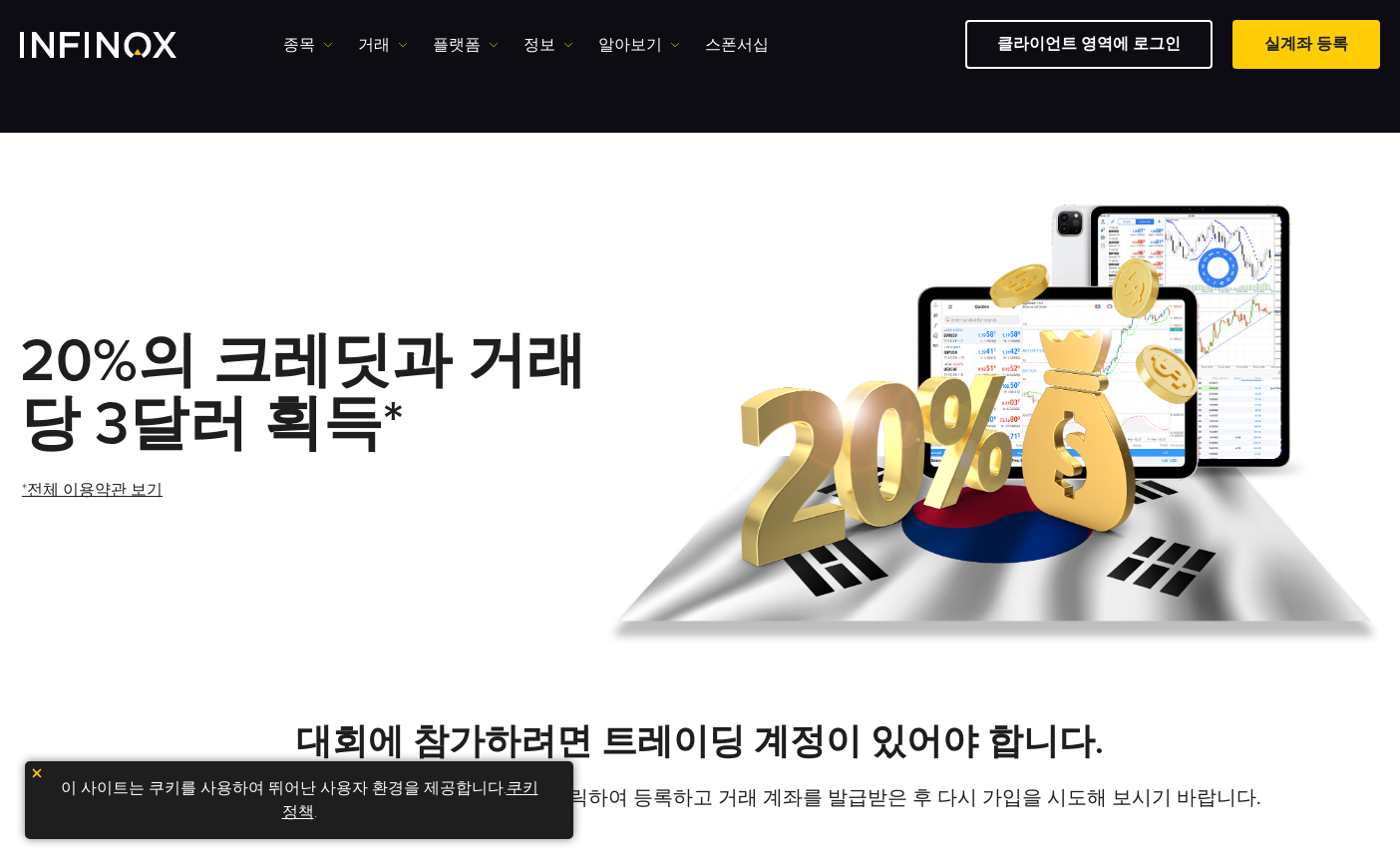 scroll, scrollTop: 599, scrollLeft: 0, axis: vertical 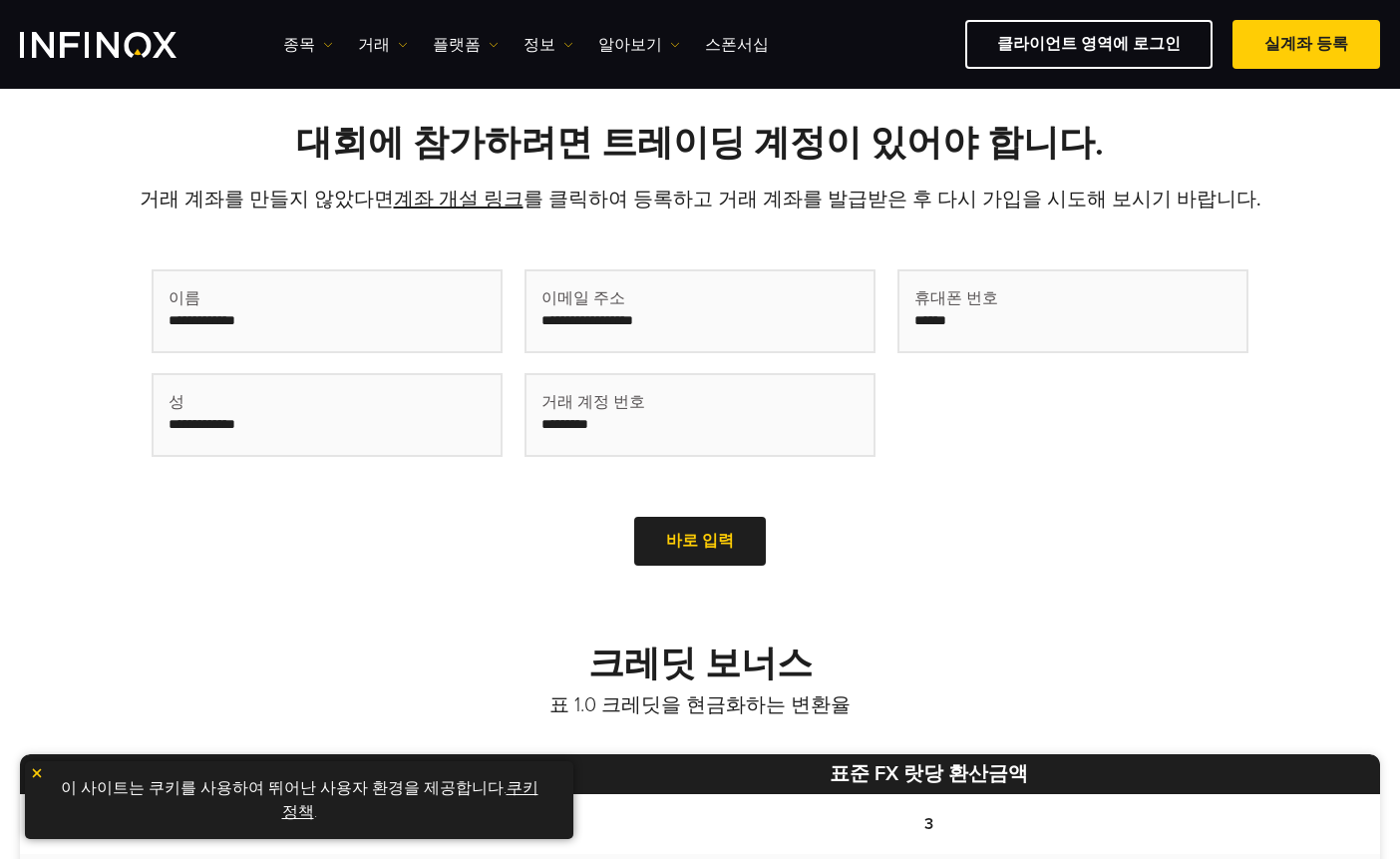 drag, startPoint x: 0, startPoint y: 0, endPoint x: 230, endPoint y: 325, distance: 398.152 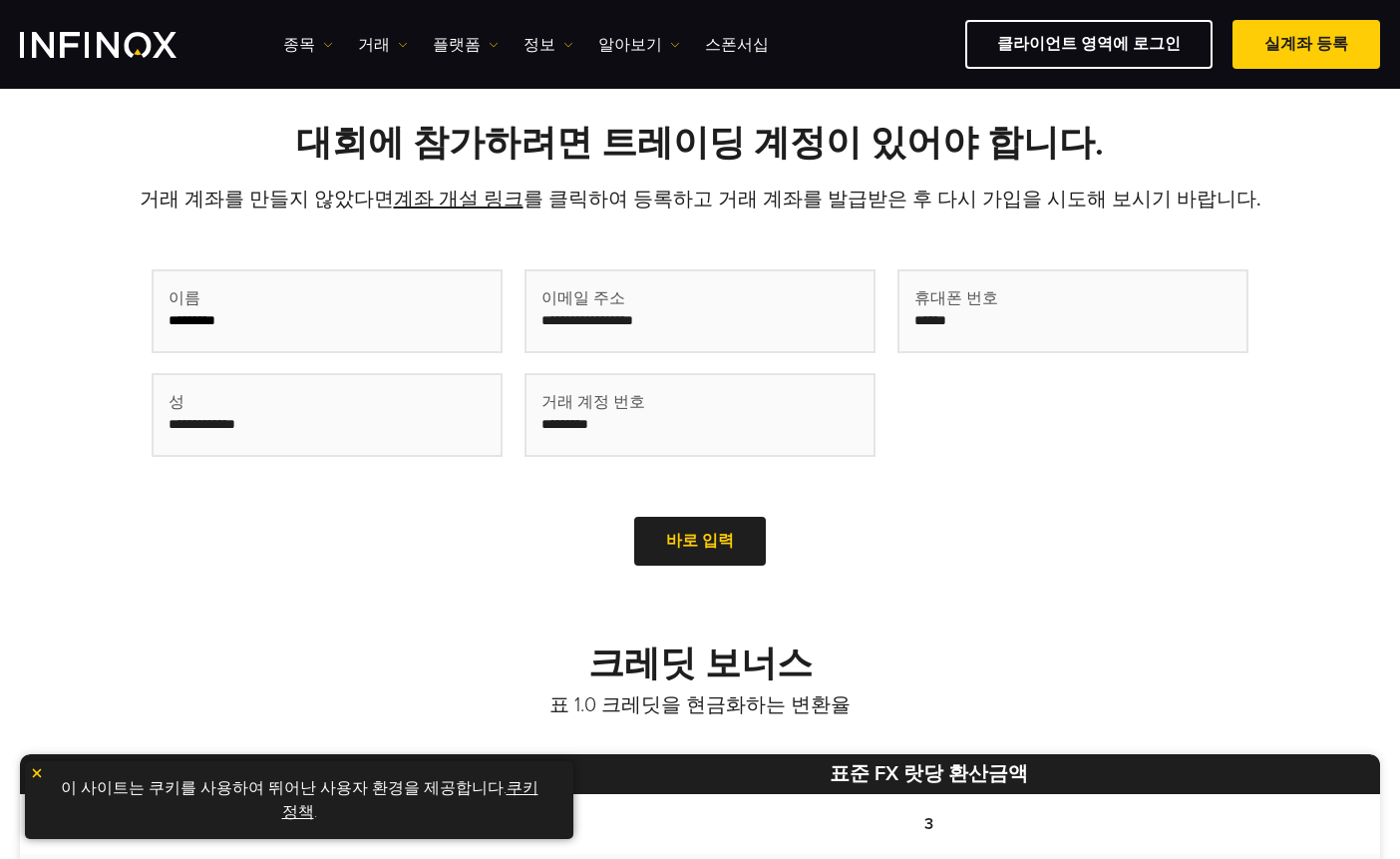 type on "***" 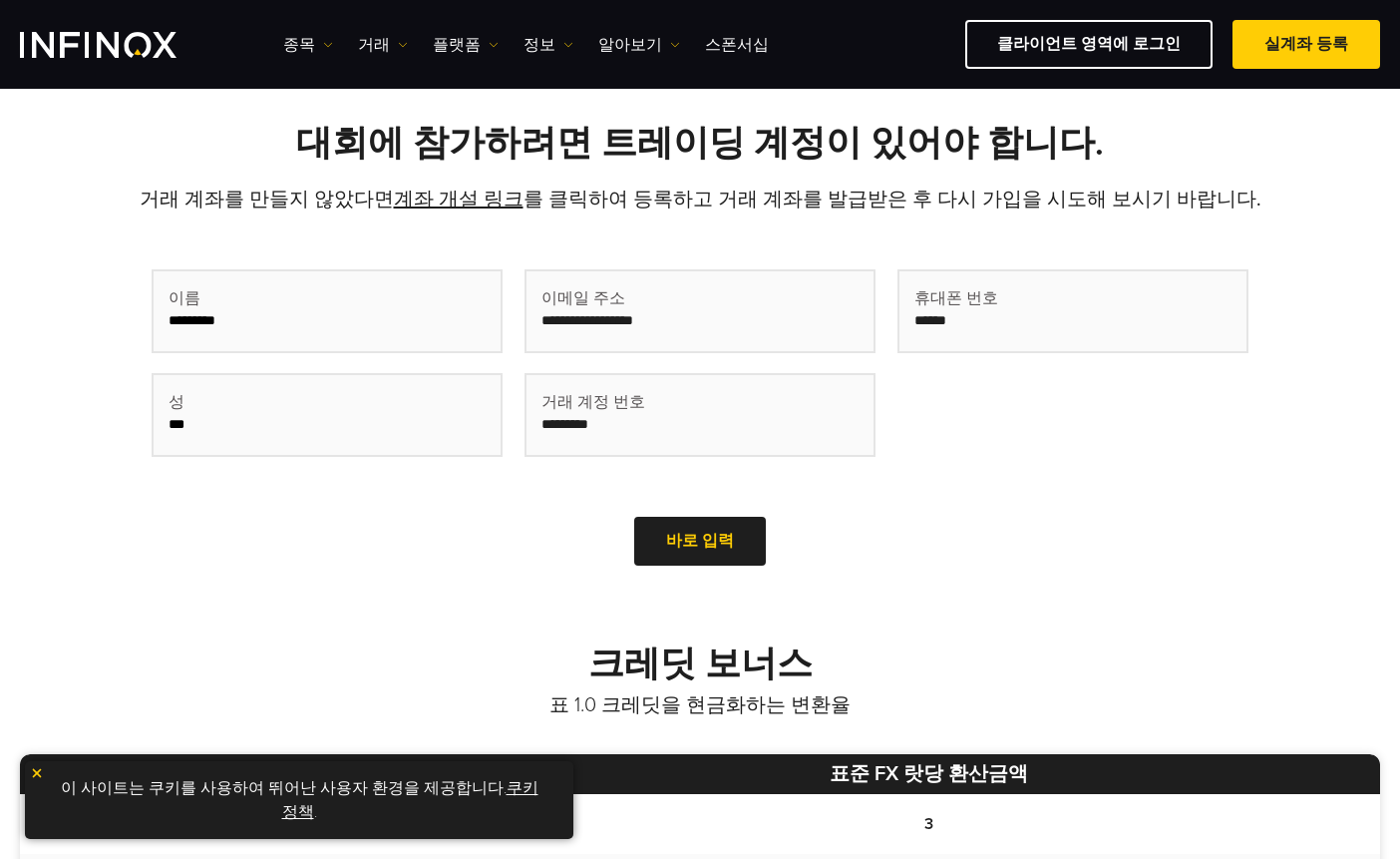 type on "**********" 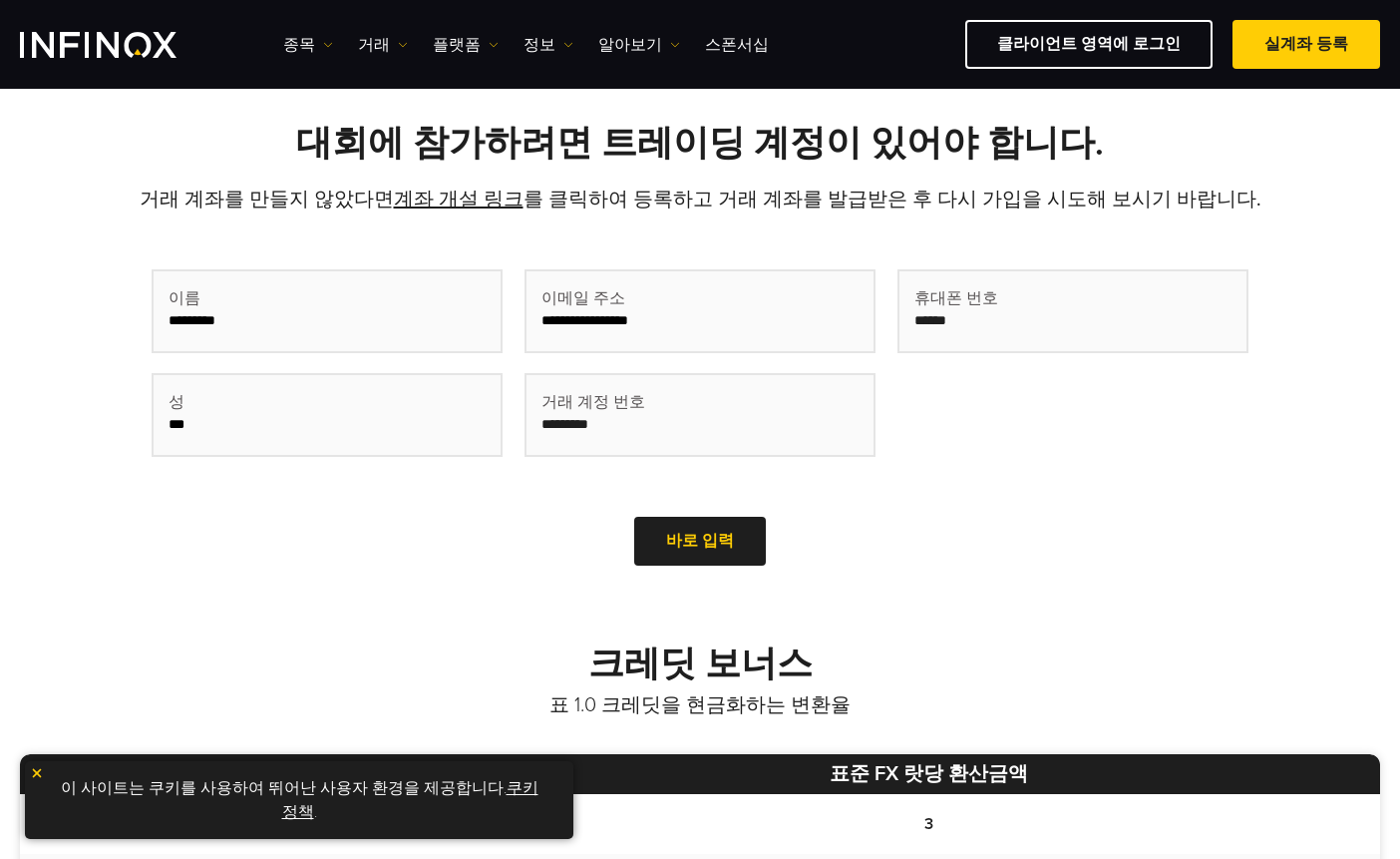 type on "********" 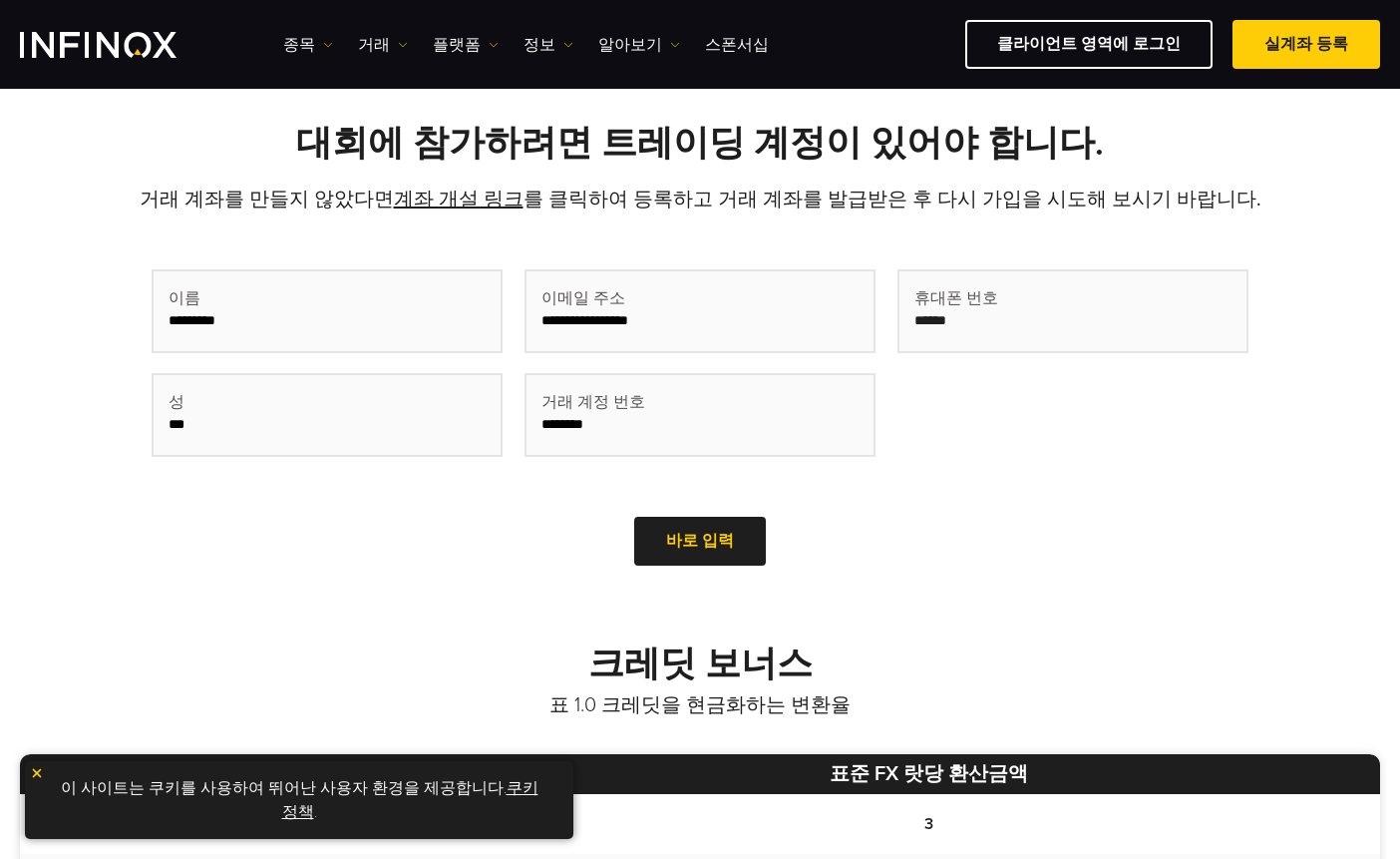 type on "**********" 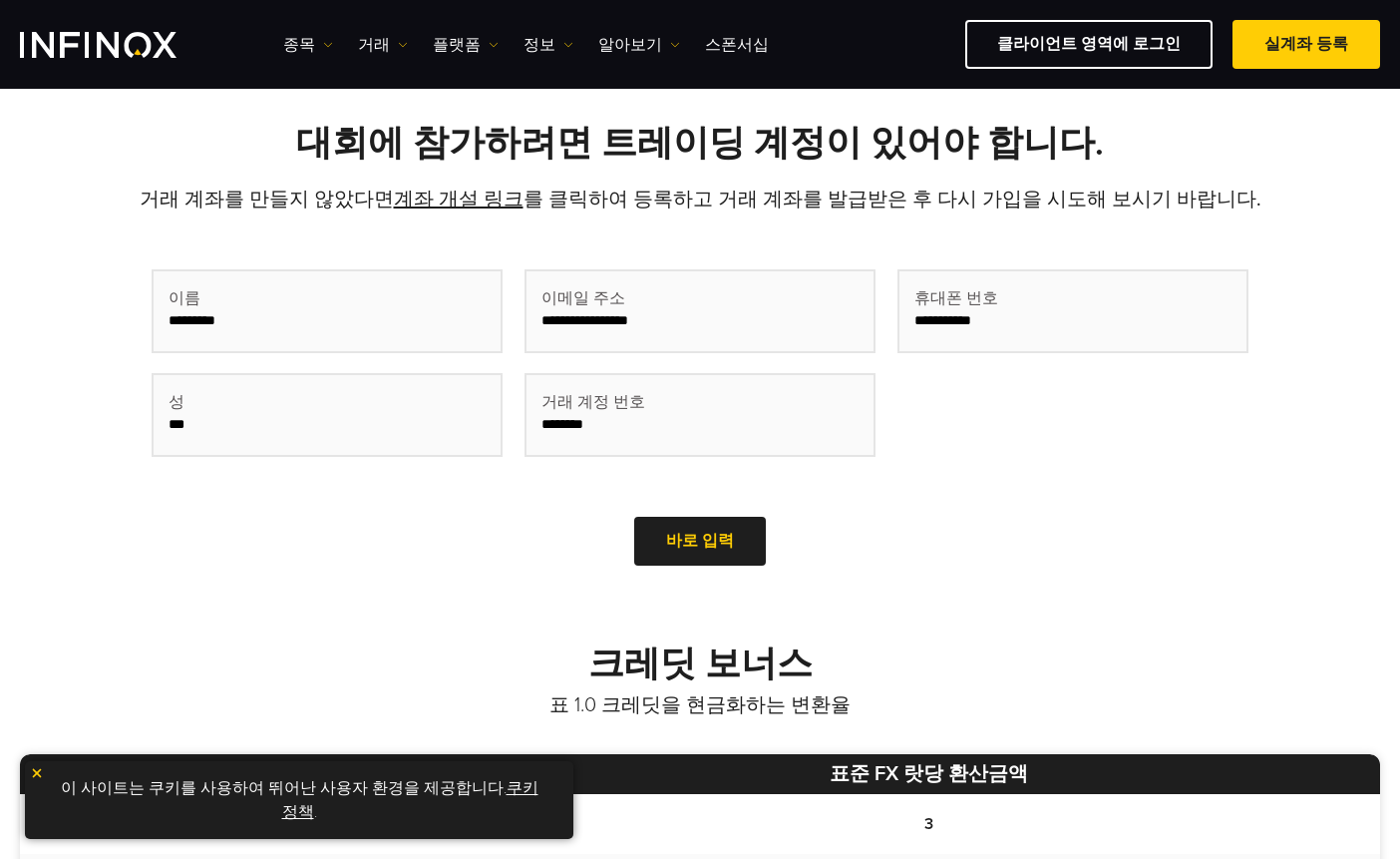 drag, startPoint x: 615, startPoint y: 430, endPoint x: 511, endPoint y: 428, distance: 104.01923 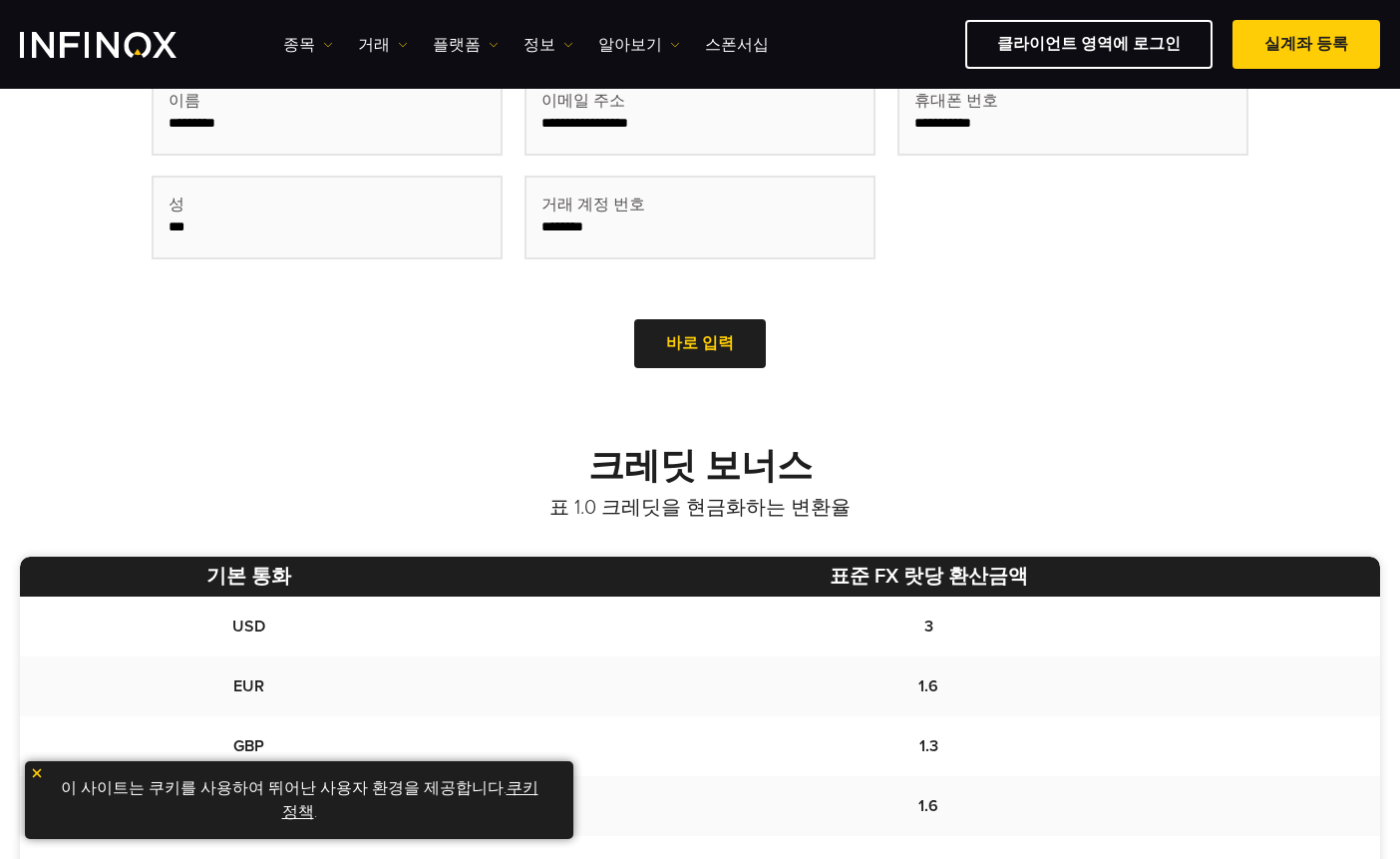 scroll, scrollTop: 798, scrollLeft: 0, axis: vertical 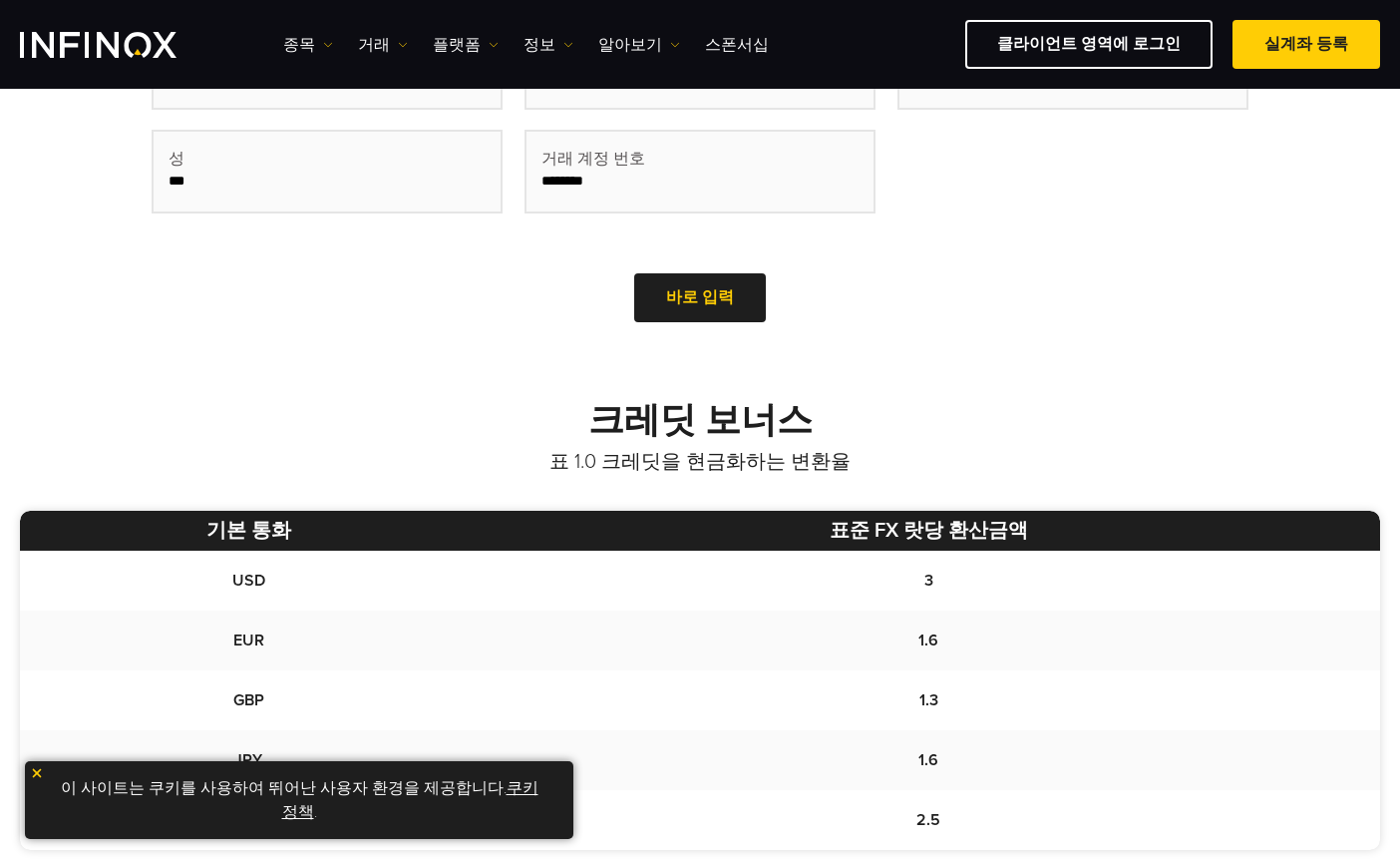 type on "********" 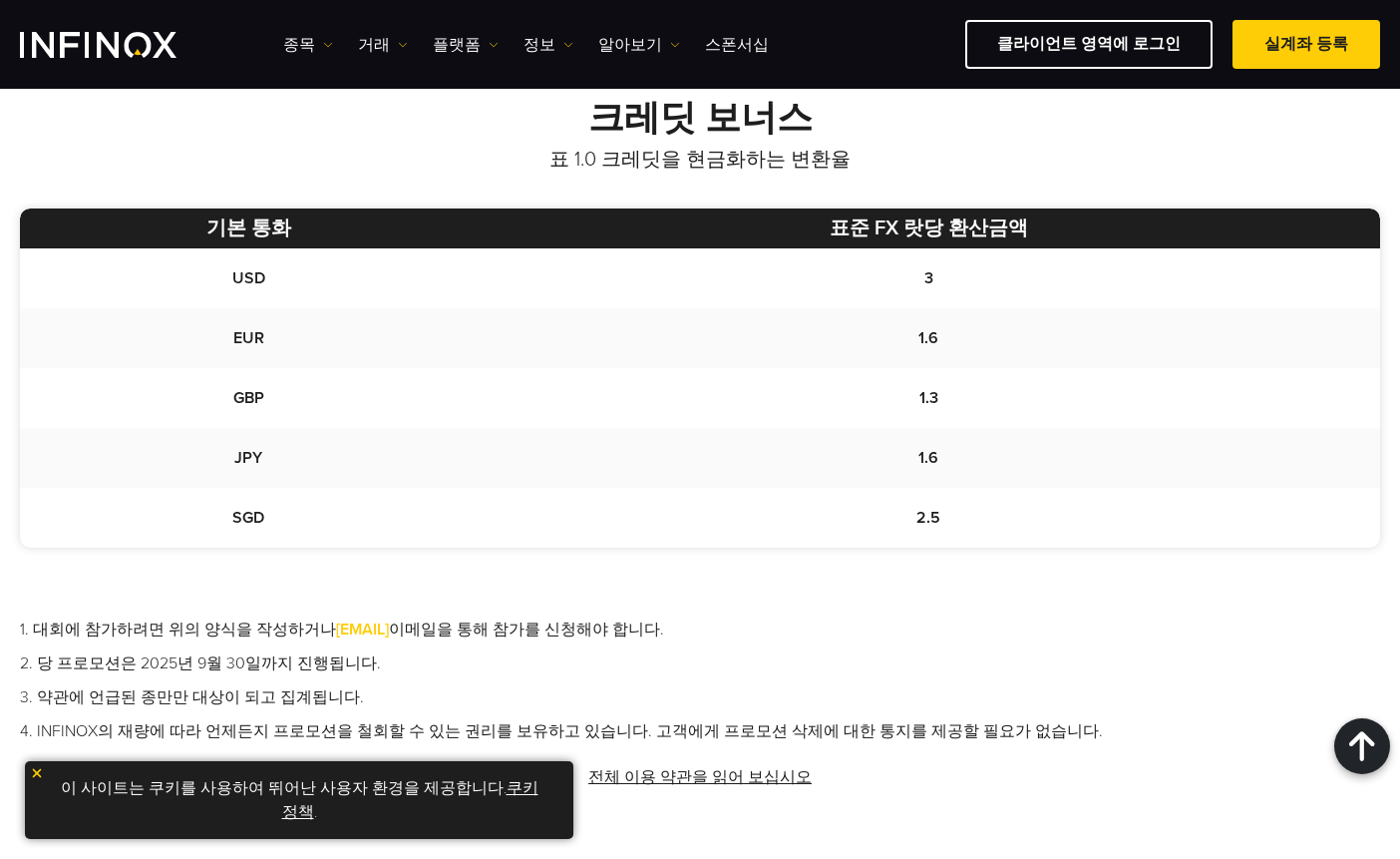 scroll, scrollTop: 1397, scrollLeft: 0, axis: vertical 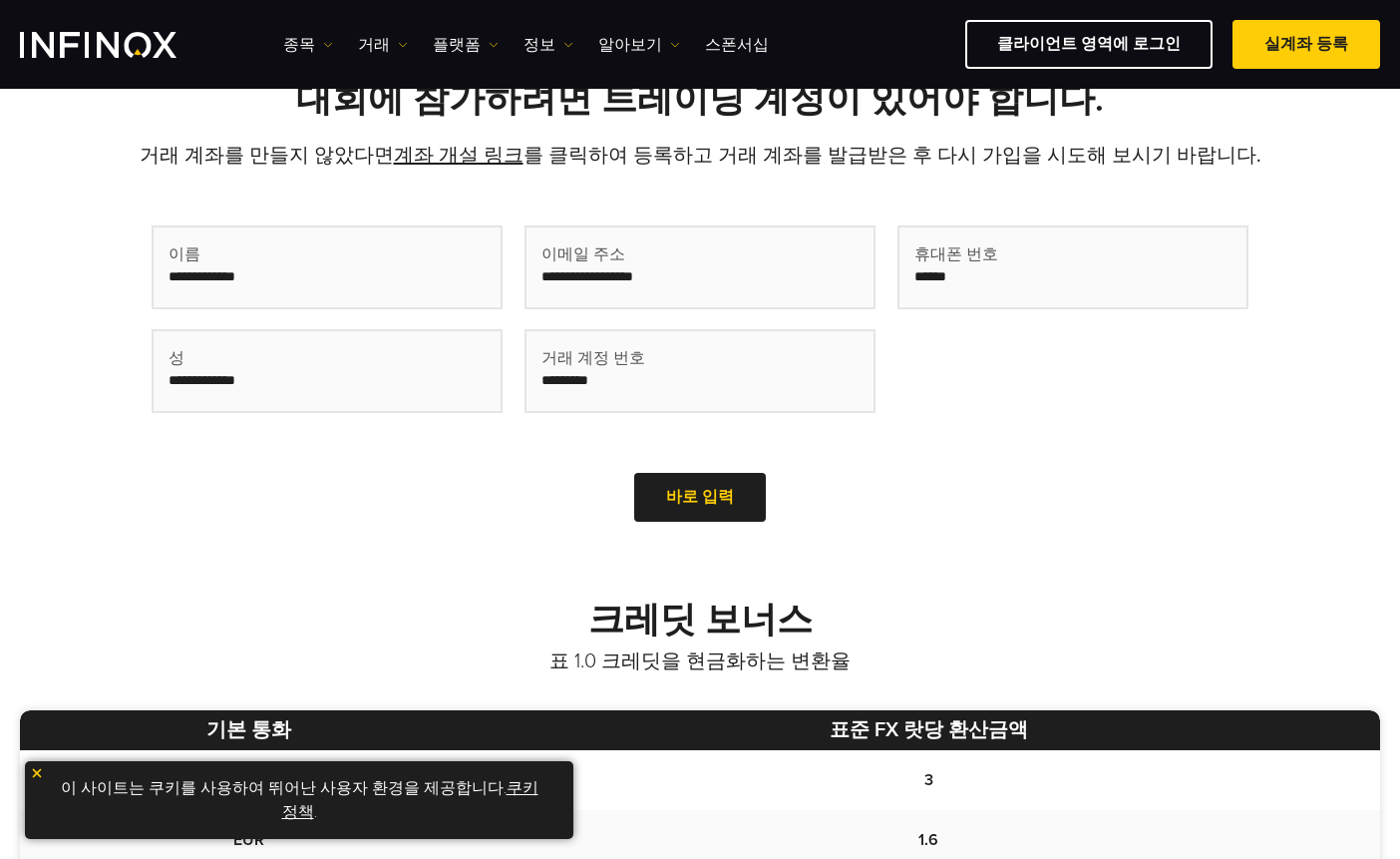 click at bounding box center [327, 267] 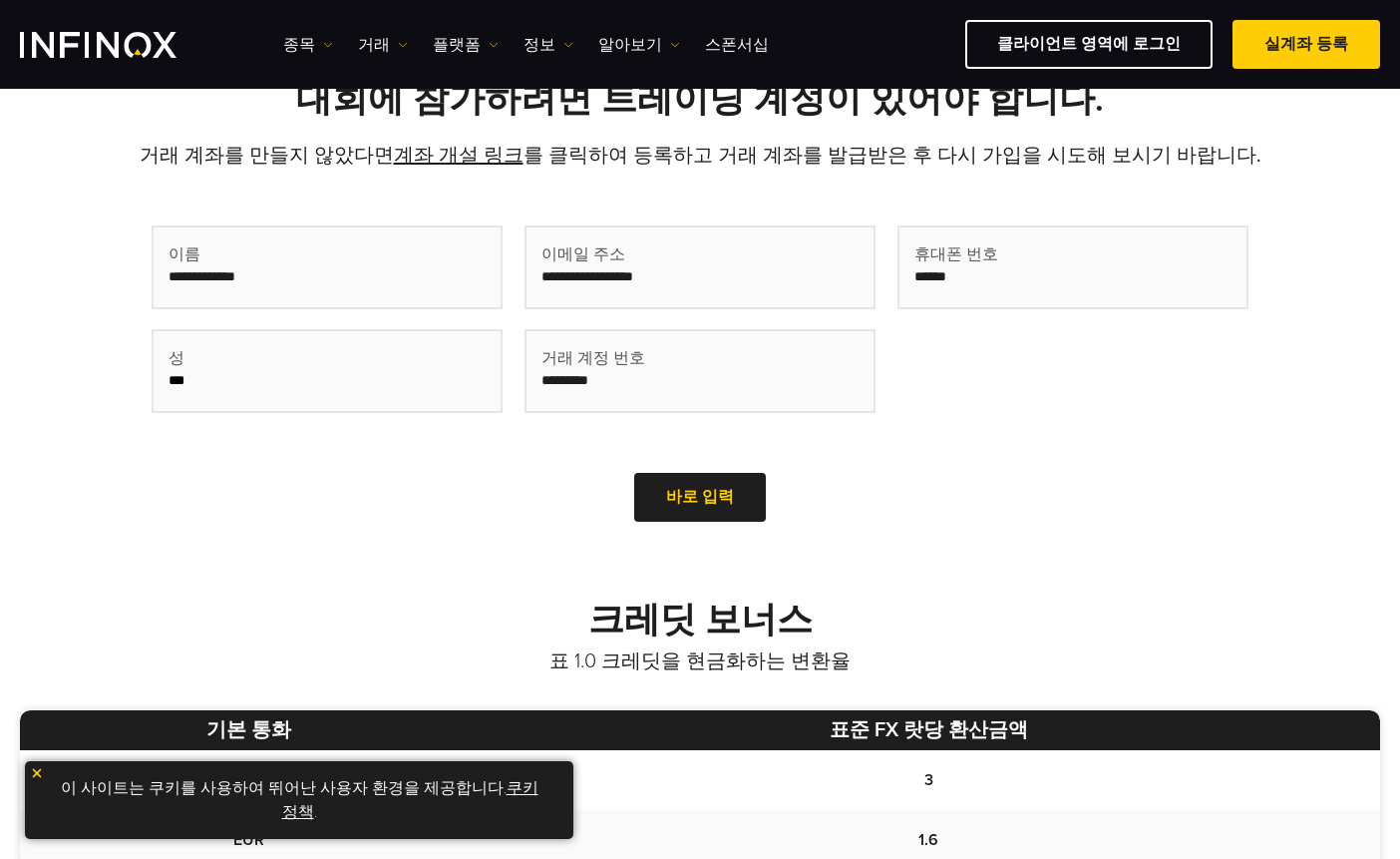 type on "*********" 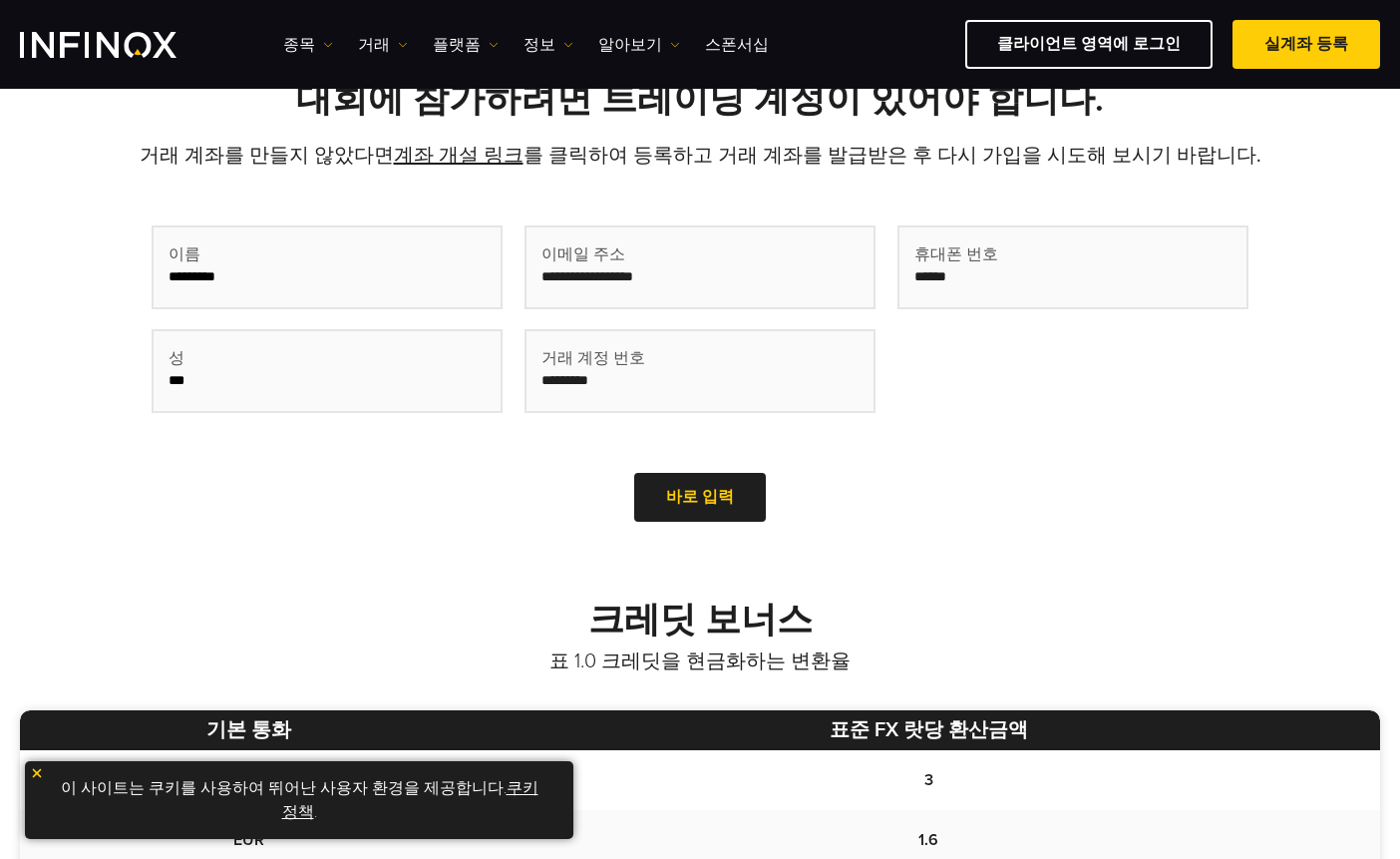 type on "**********" 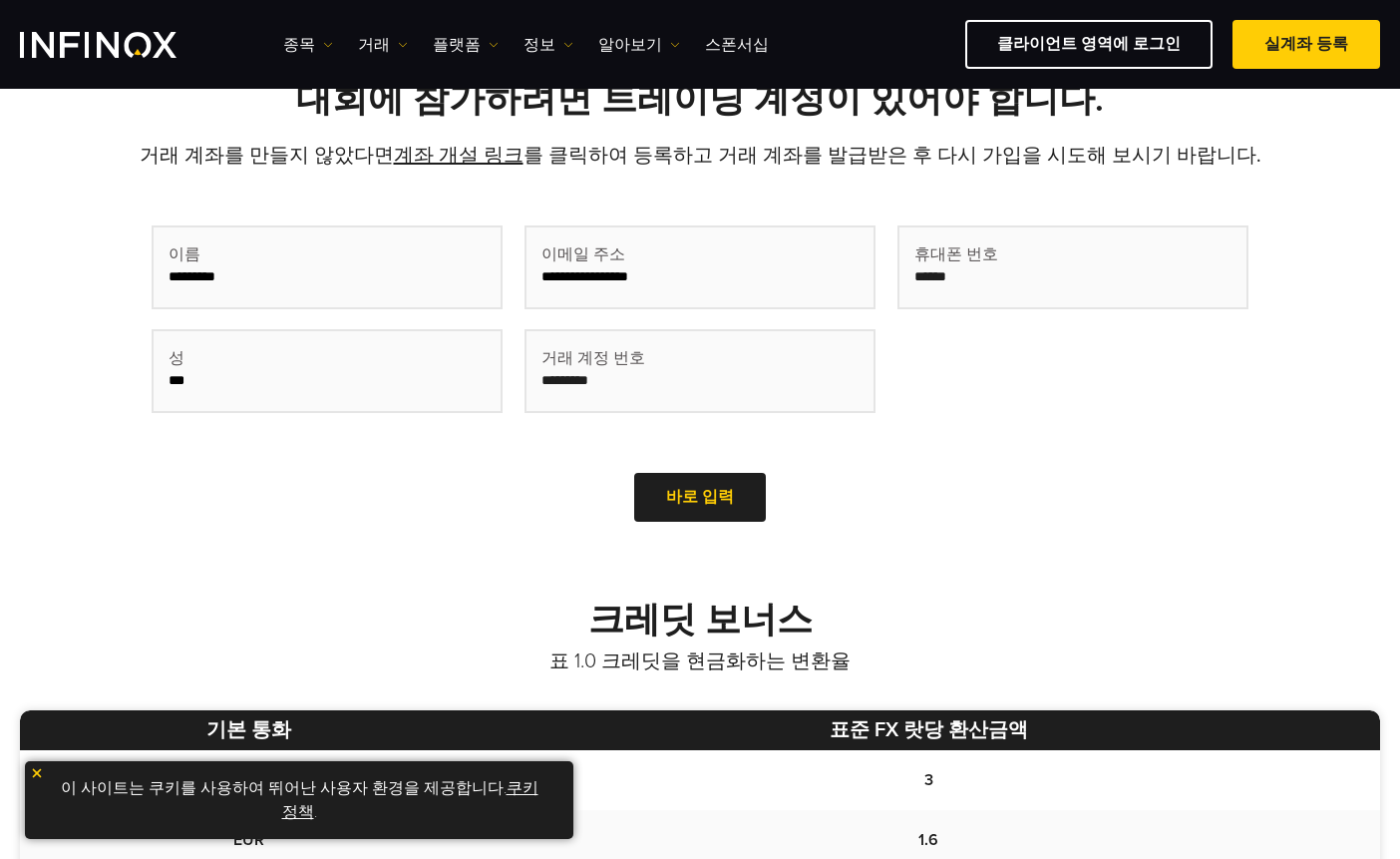 type on "********" 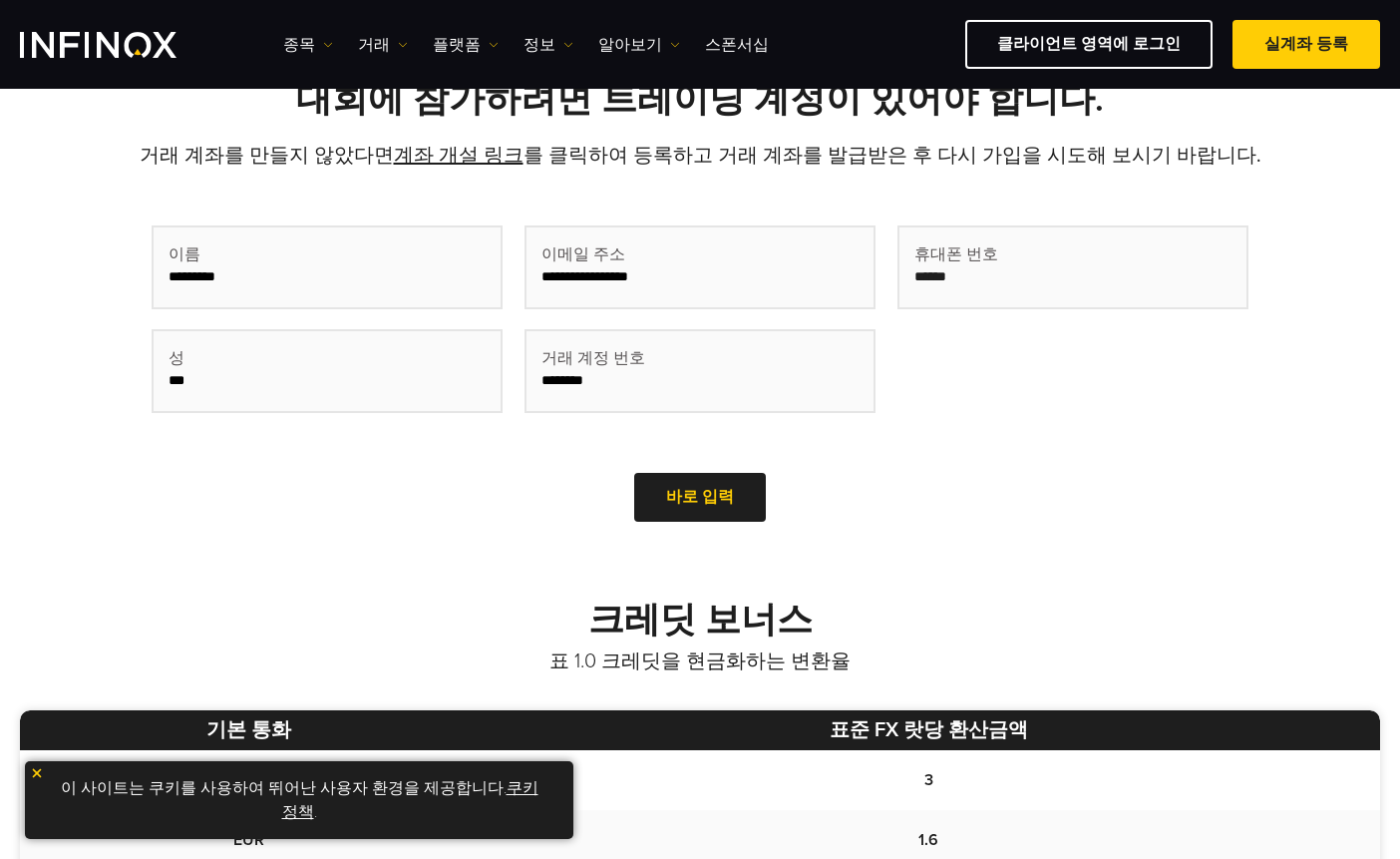type on "**********" 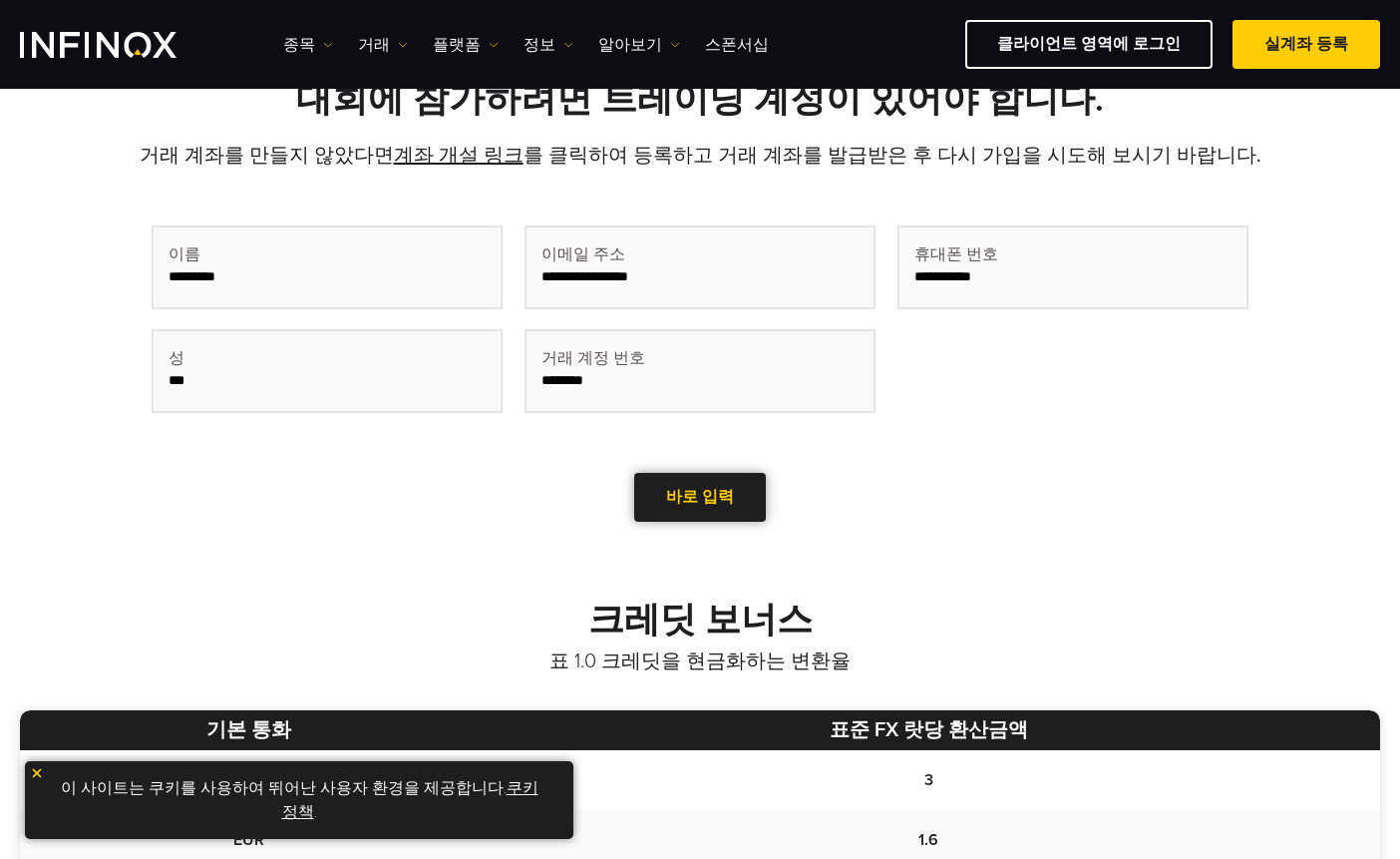 click on "바로 입력" at bounding box center [700, 497] 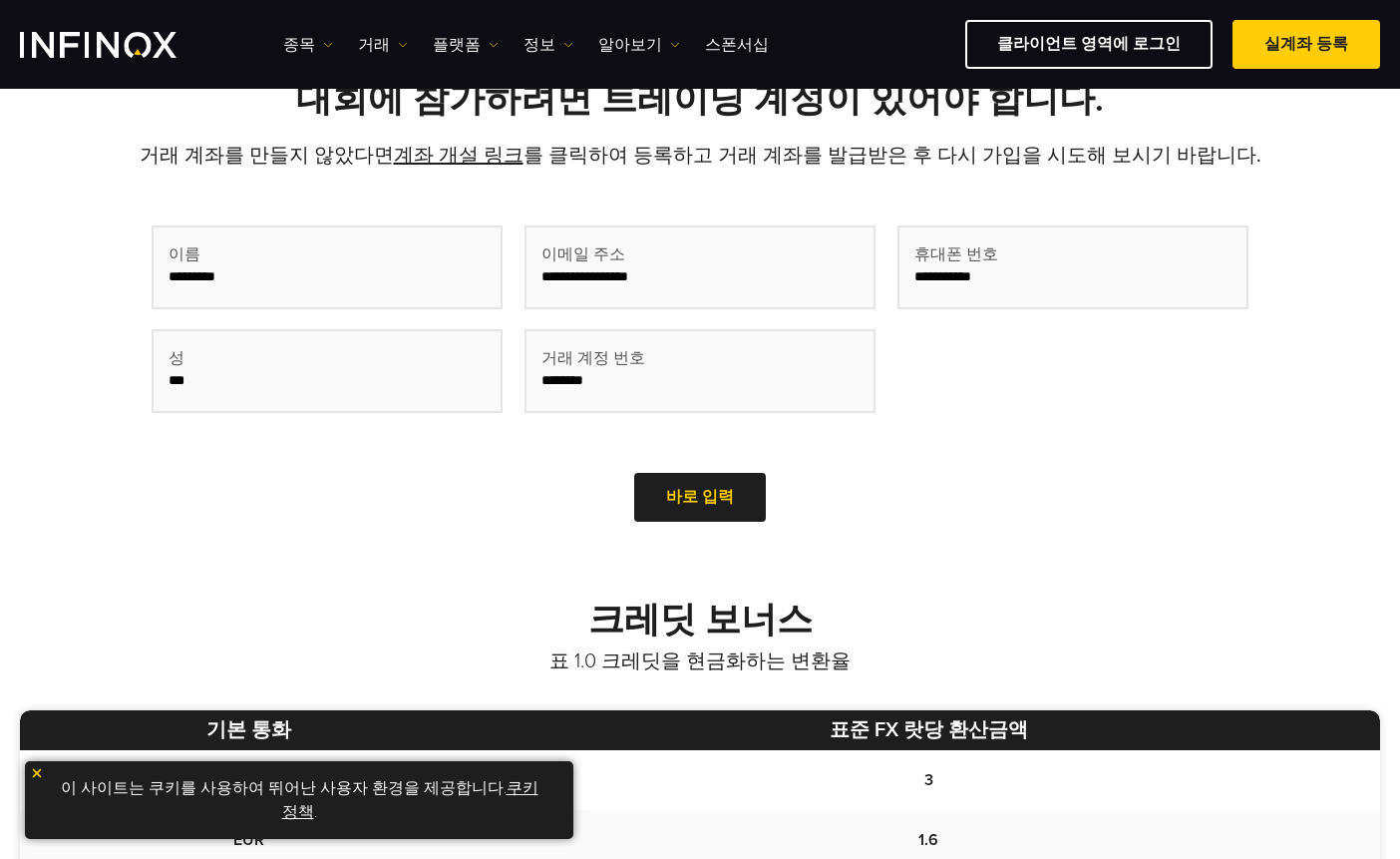 scroll, scrollTop: 0, scrollLeft: 0, axis: both 